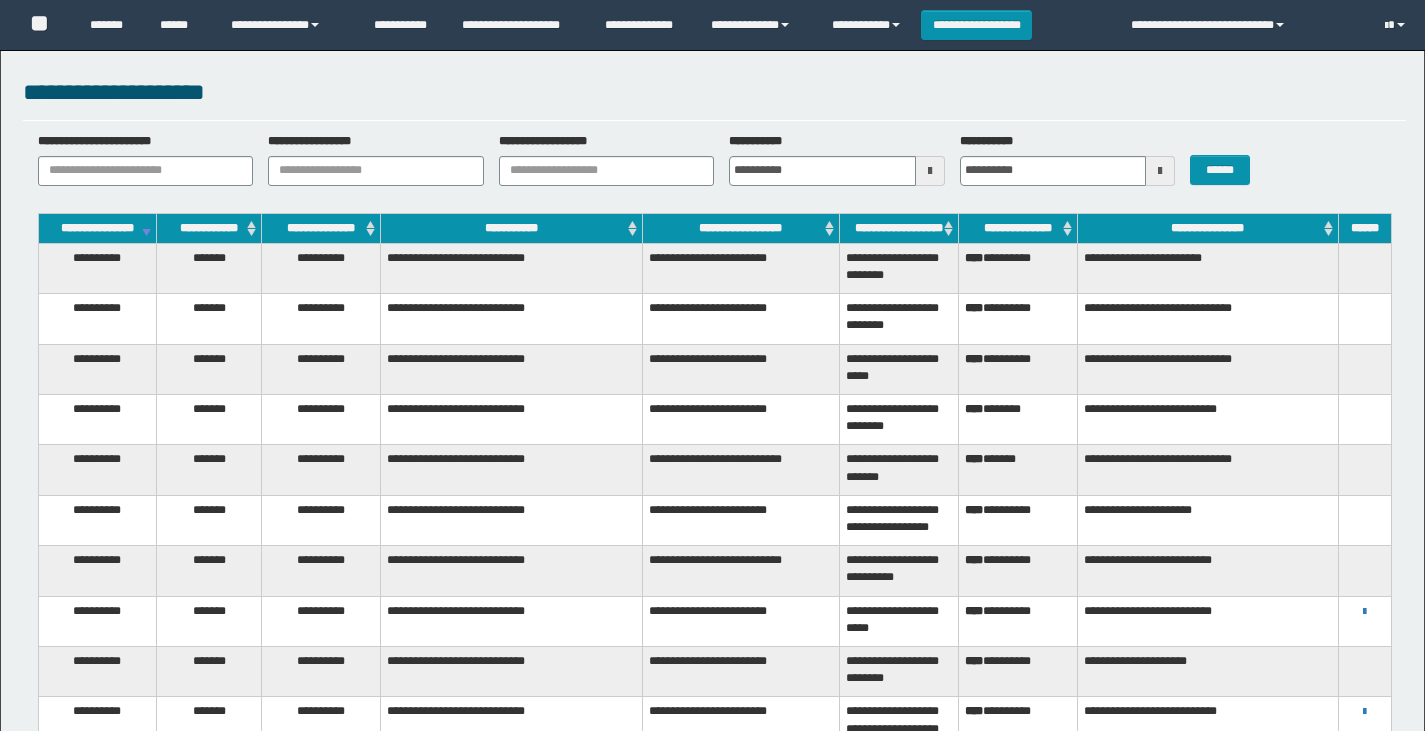 scroll, scrollTop: 700, scrollLeft: 0, axis: vertical 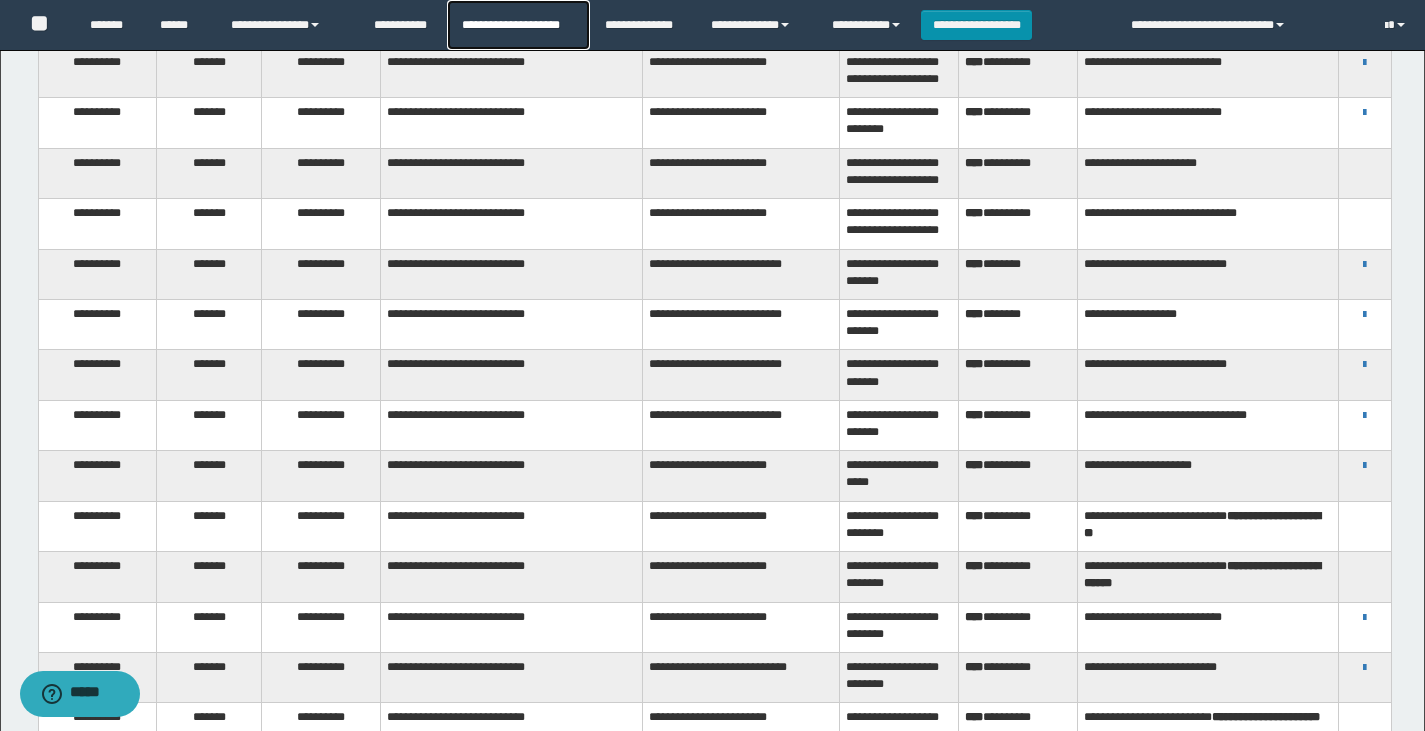 click on "**********" at bounding box center [518, 25] 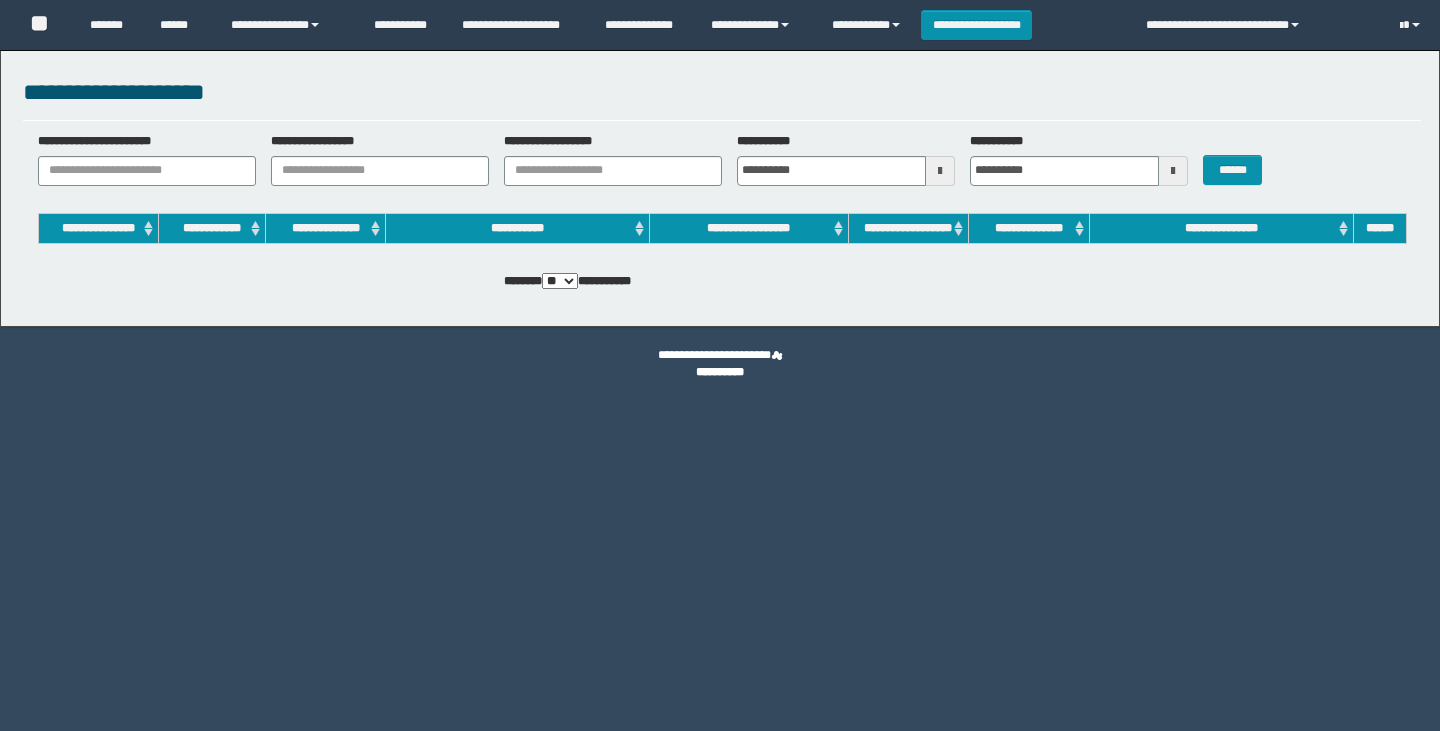 scroll, scrollTop: 0, scrollLeft: 0, axis: both 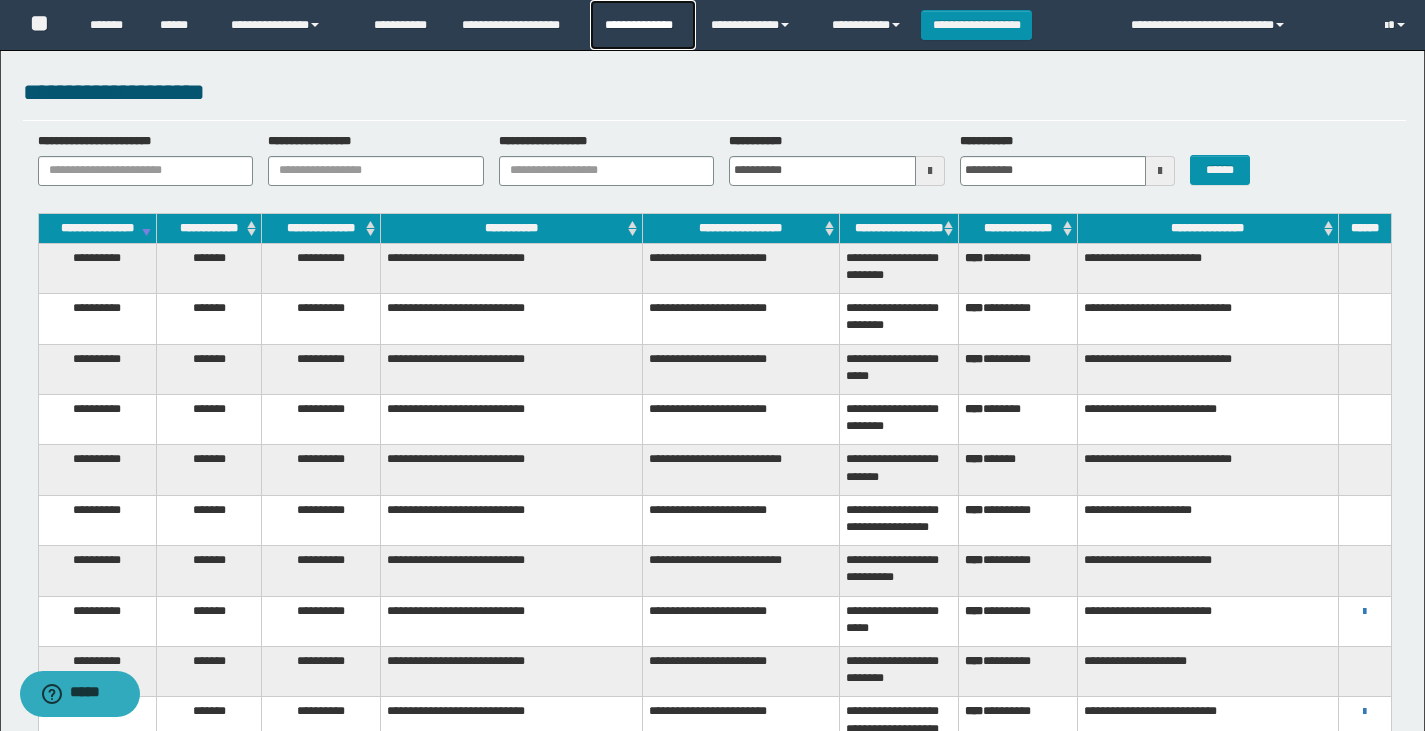 click on "**********" at bounding box center (642, 25) 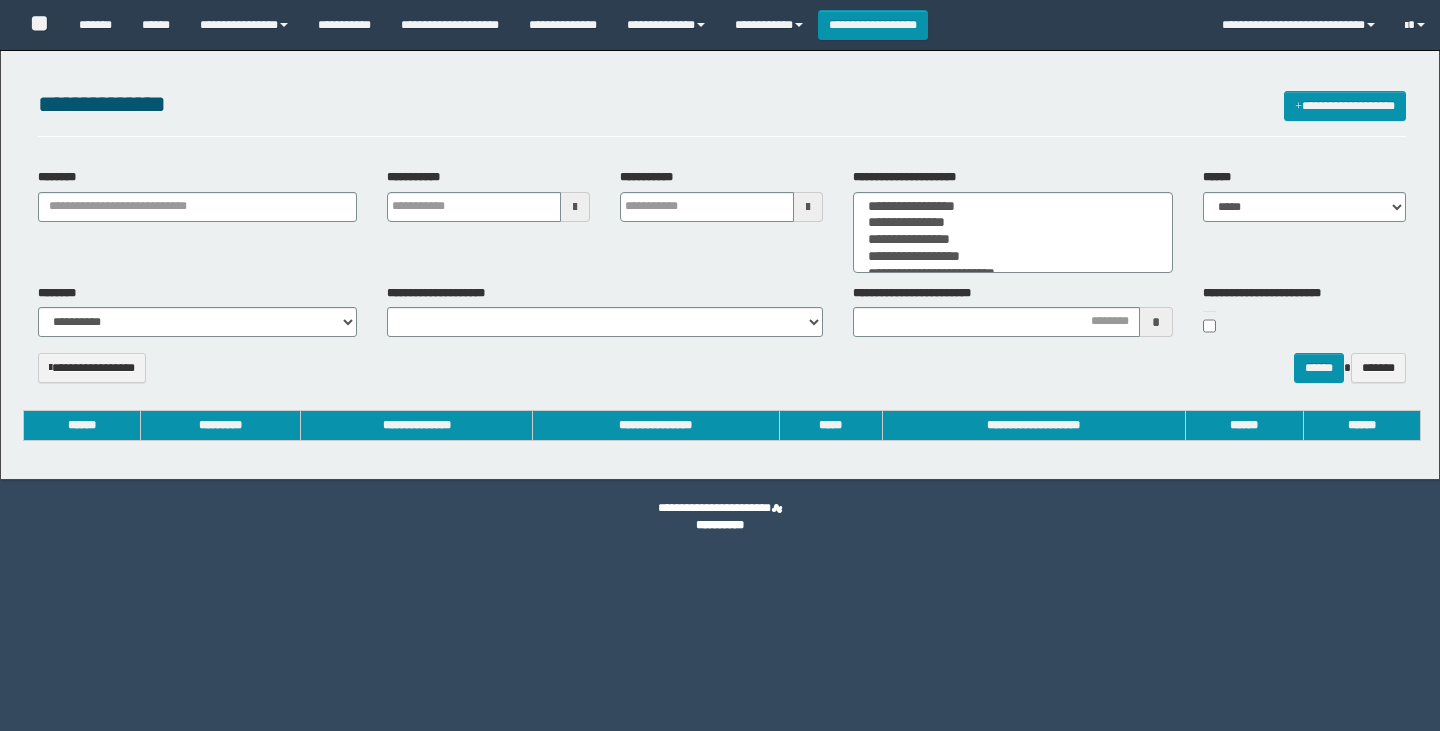 select 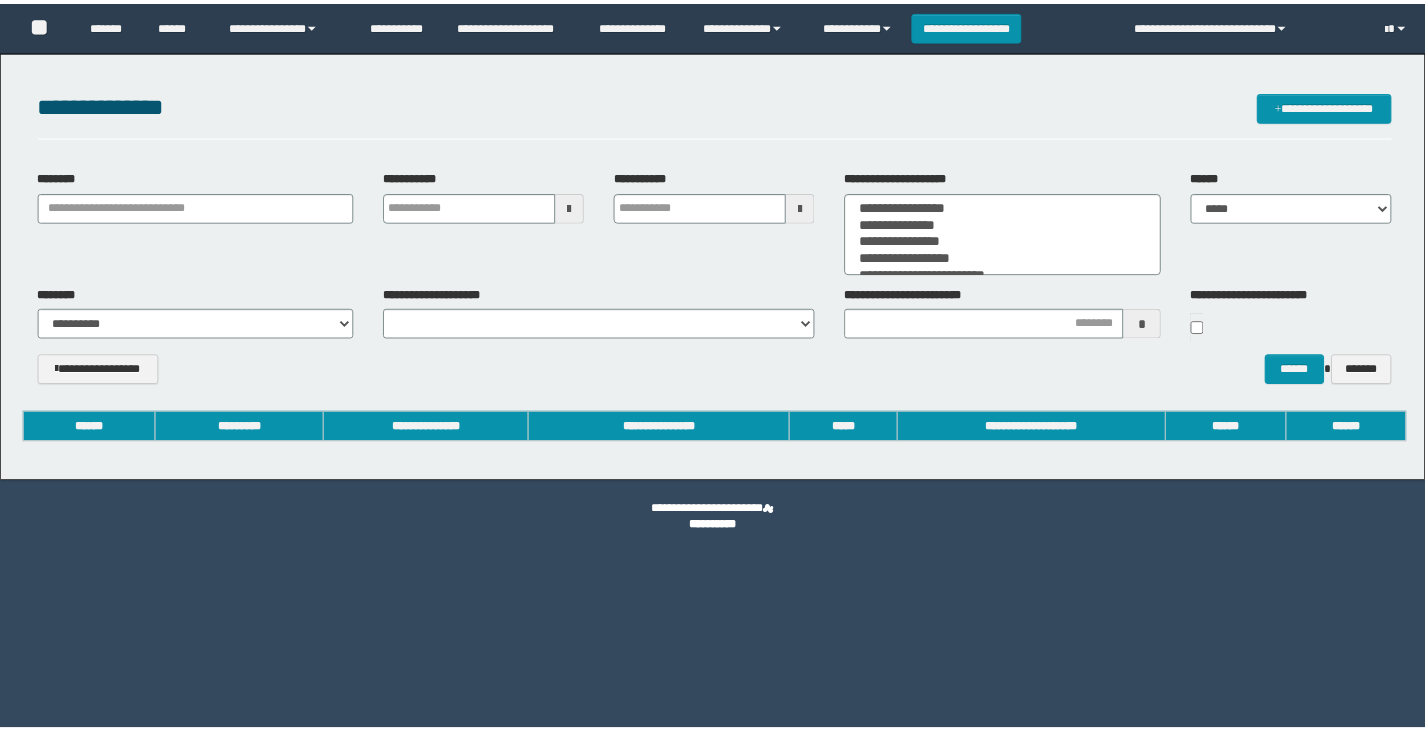 scroll, scrollTop: 0, scrollLeft: 0, axis: both 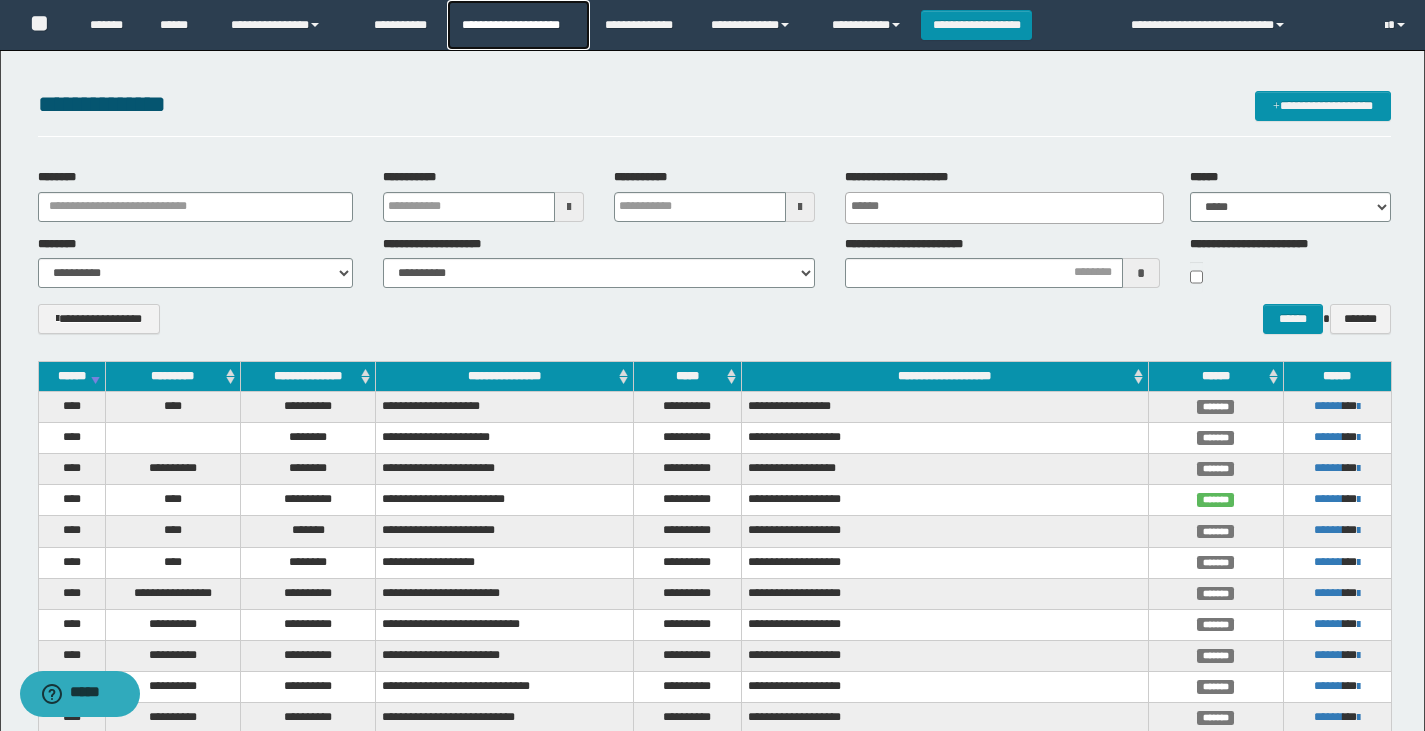click on "**********" at bounding box center [518, 25] 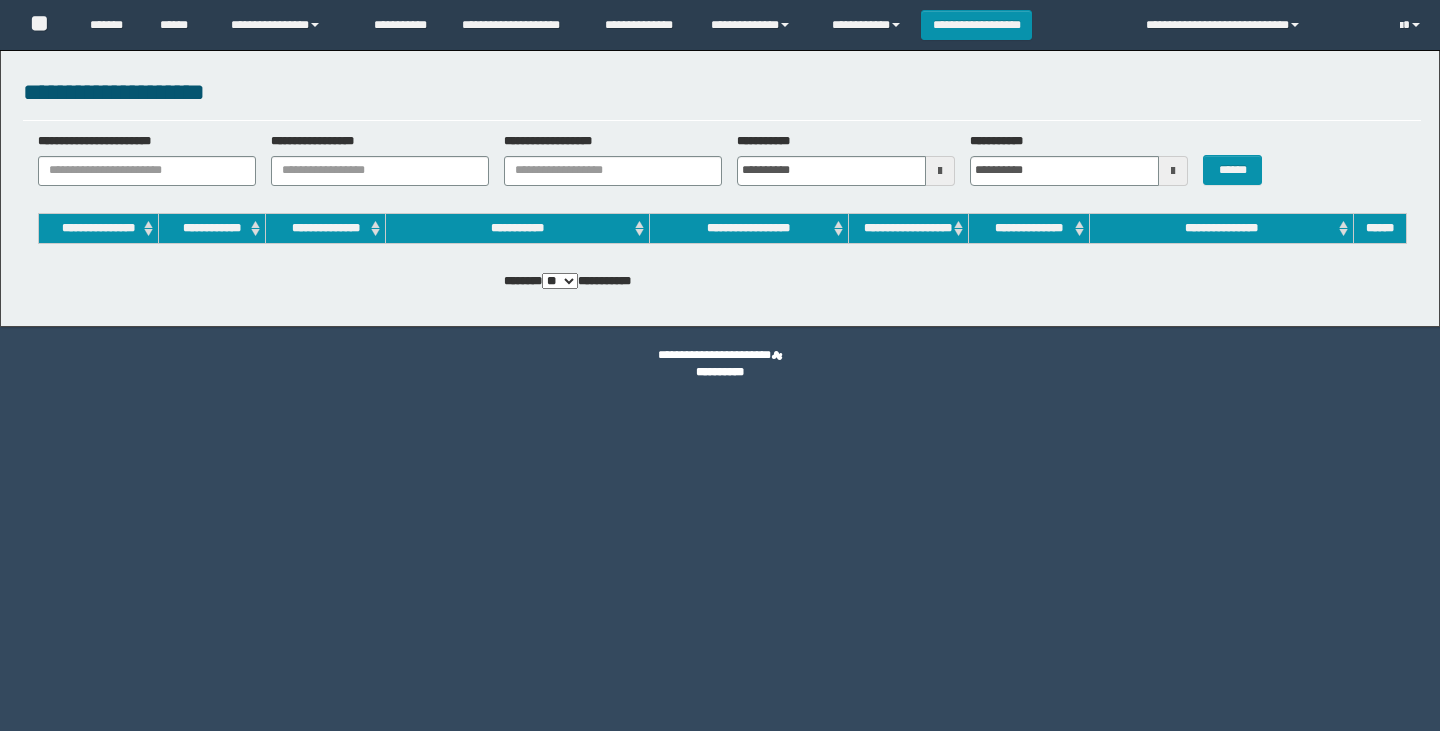 scroll, scrollTop: 0, scrollLeft: 0, axis: both 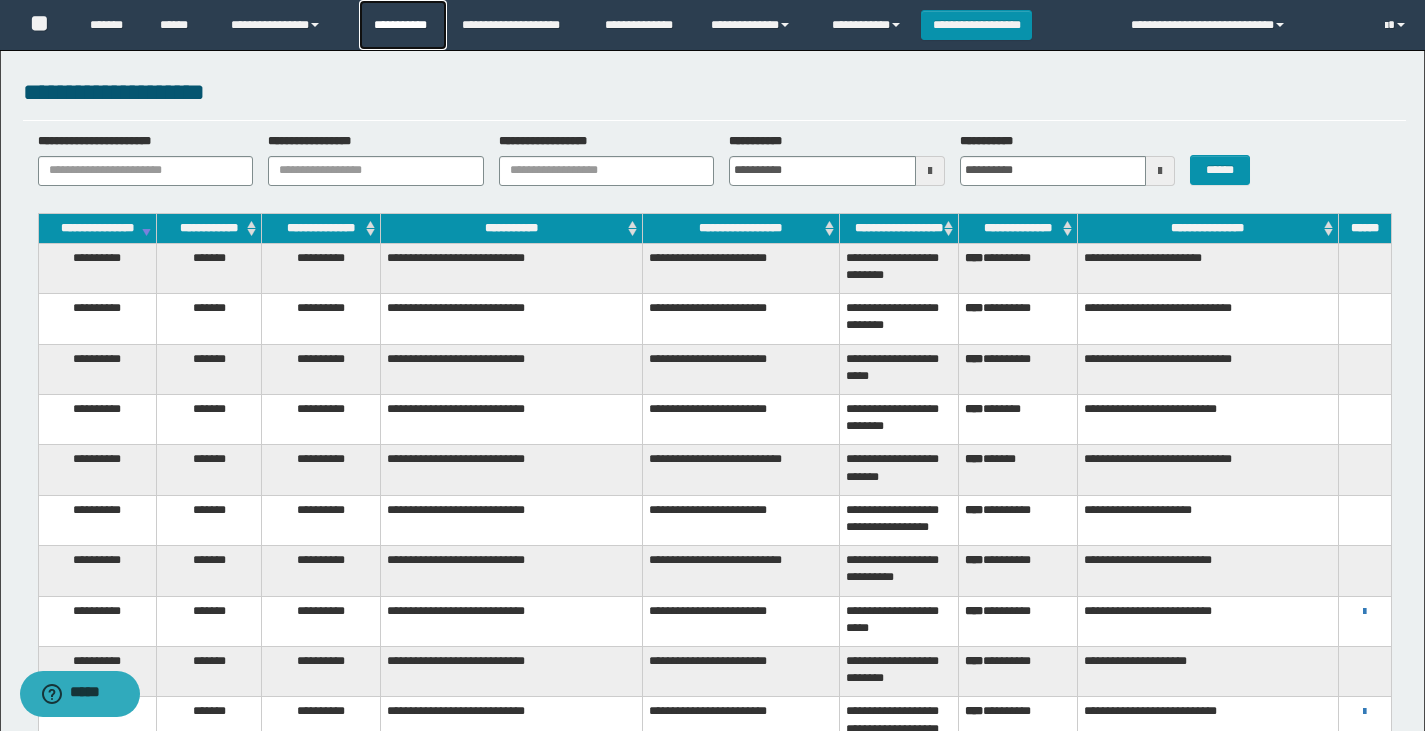 click on "**********" at bounding box center (403, 25) 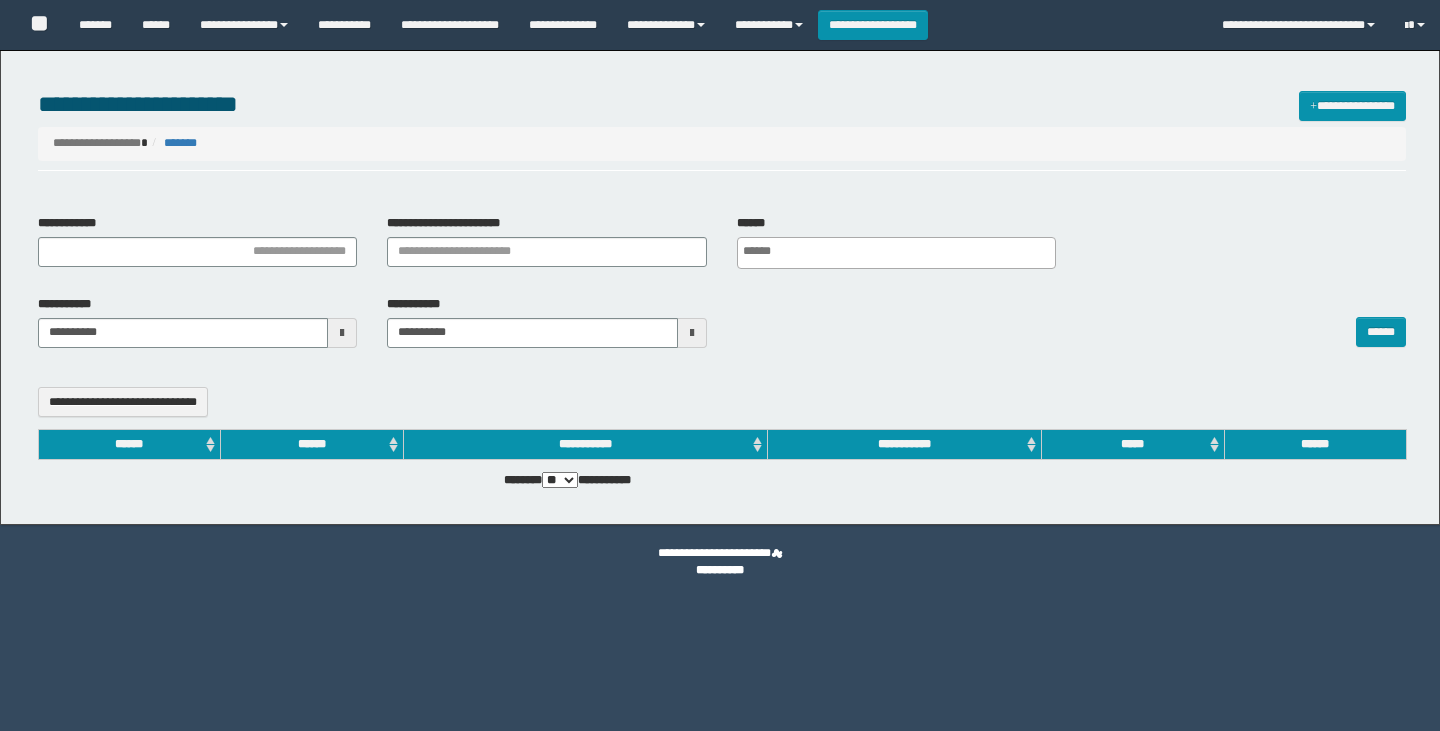 select 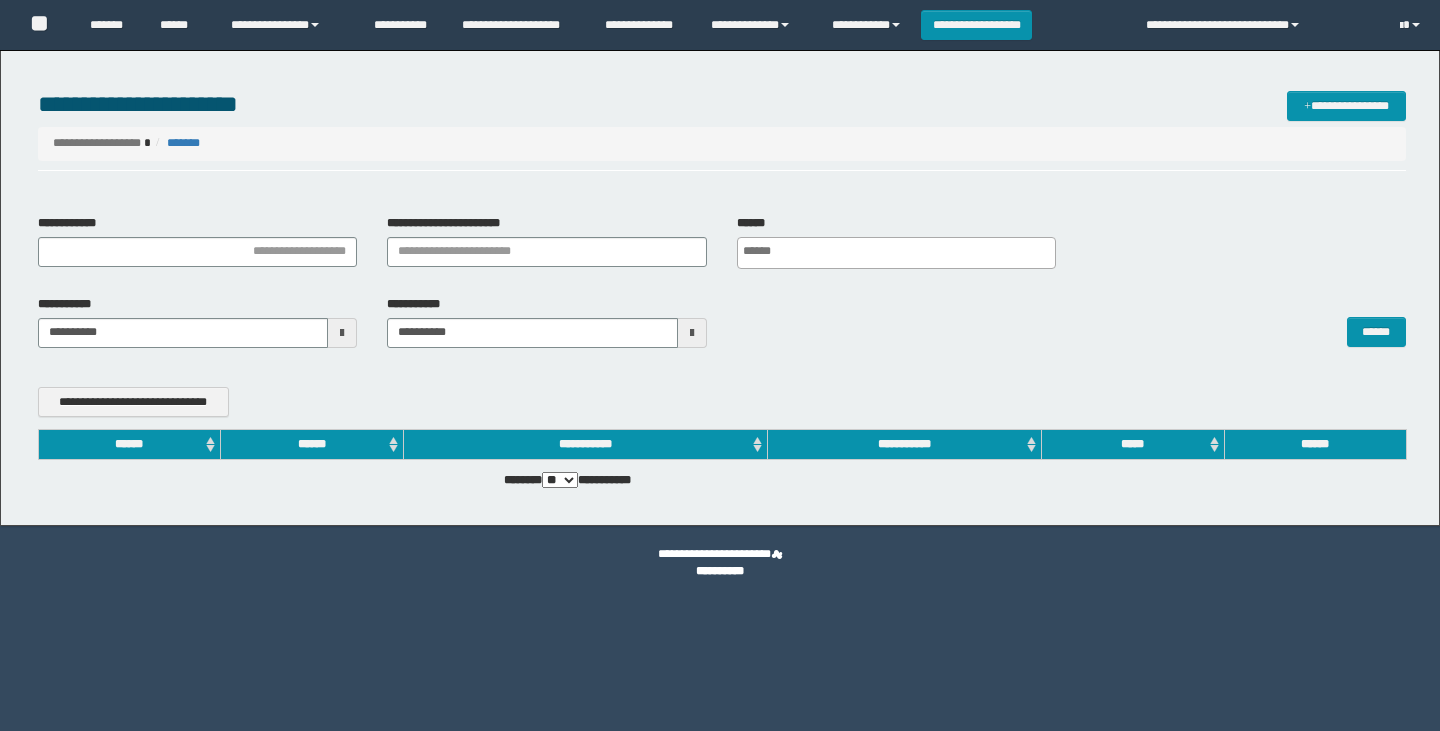 scroll, scrollTop: 0, scrollLeft: 0, axis: both 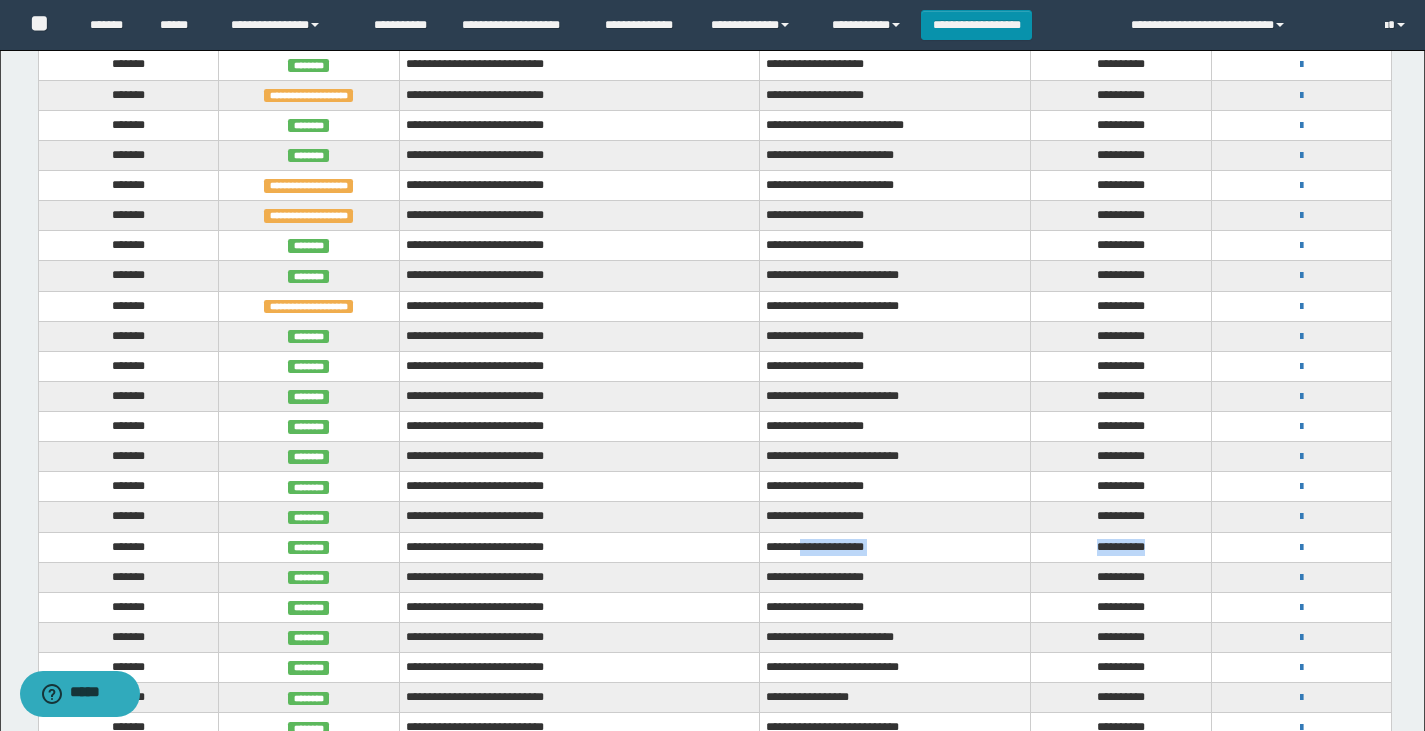 drag, startPoint x: 805, startPoint y: 541, endPoint x: 1330, endPoint y: 544, distance: 525.00854 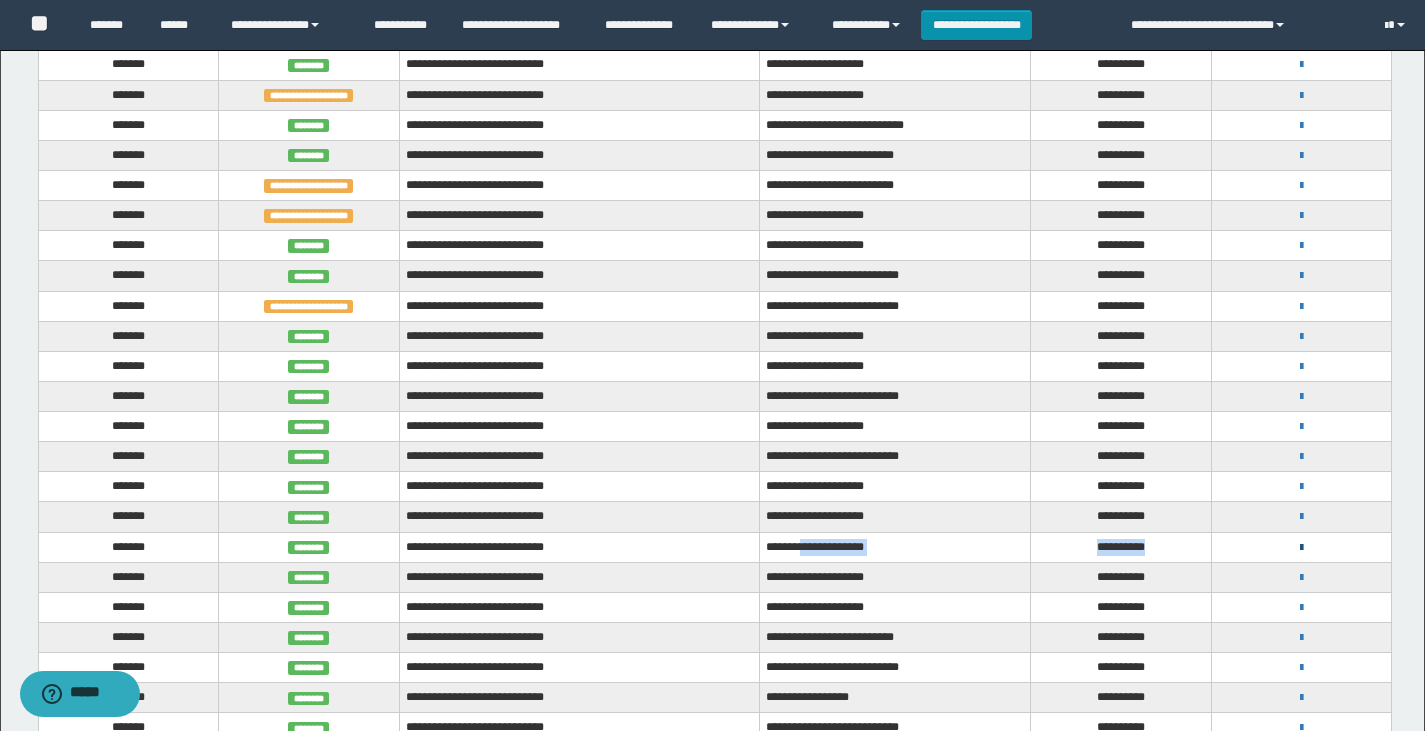 click at bounding box center [1301, 548] 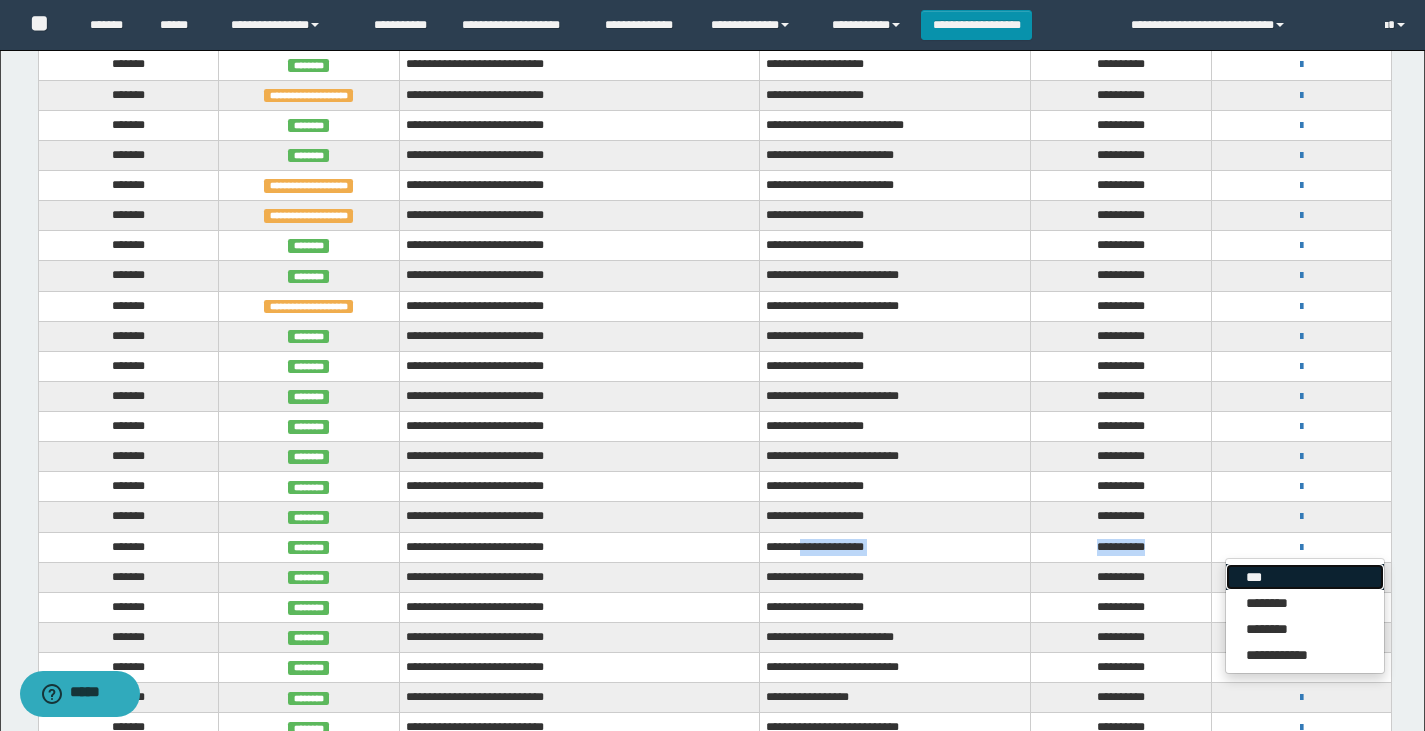 click on "***" at bounding box center [1305, 577] 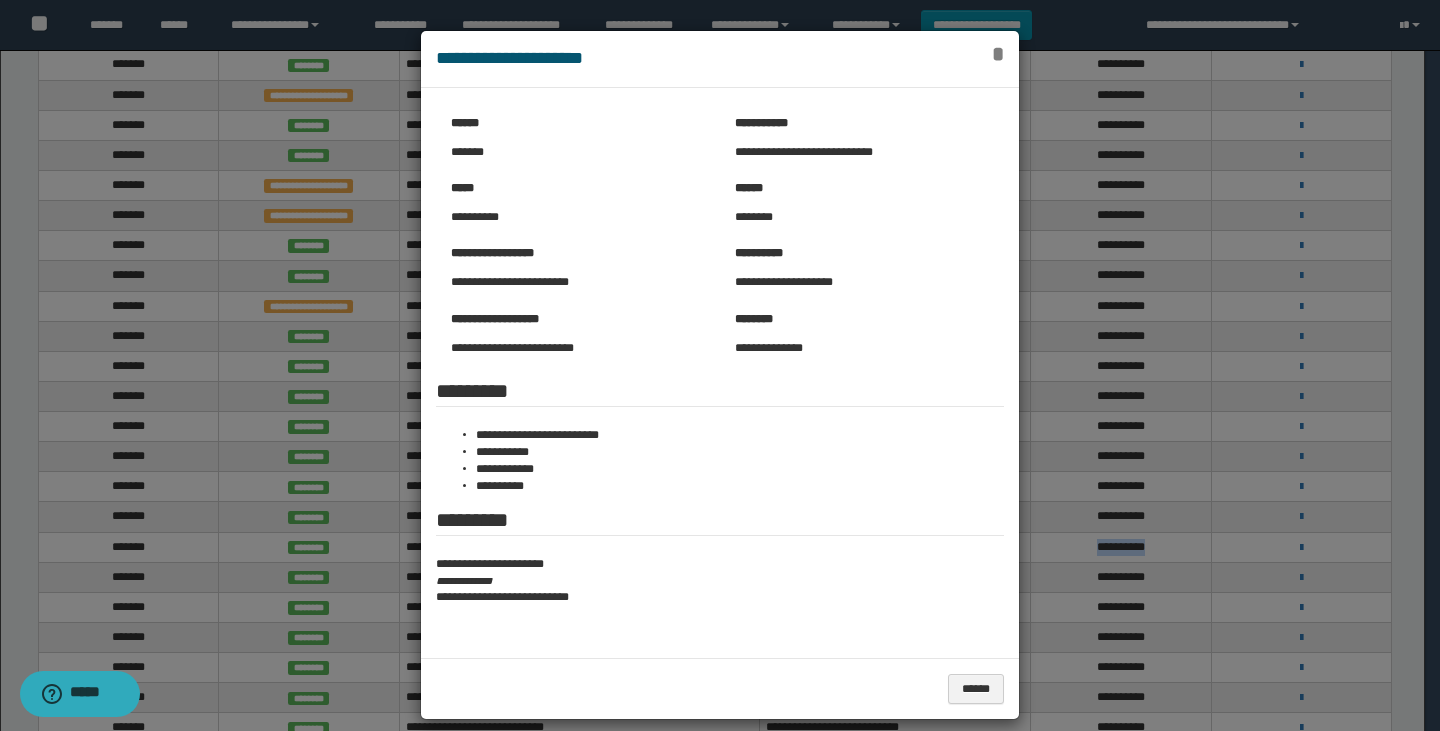 click on "*" at bounding box center [998, 54] 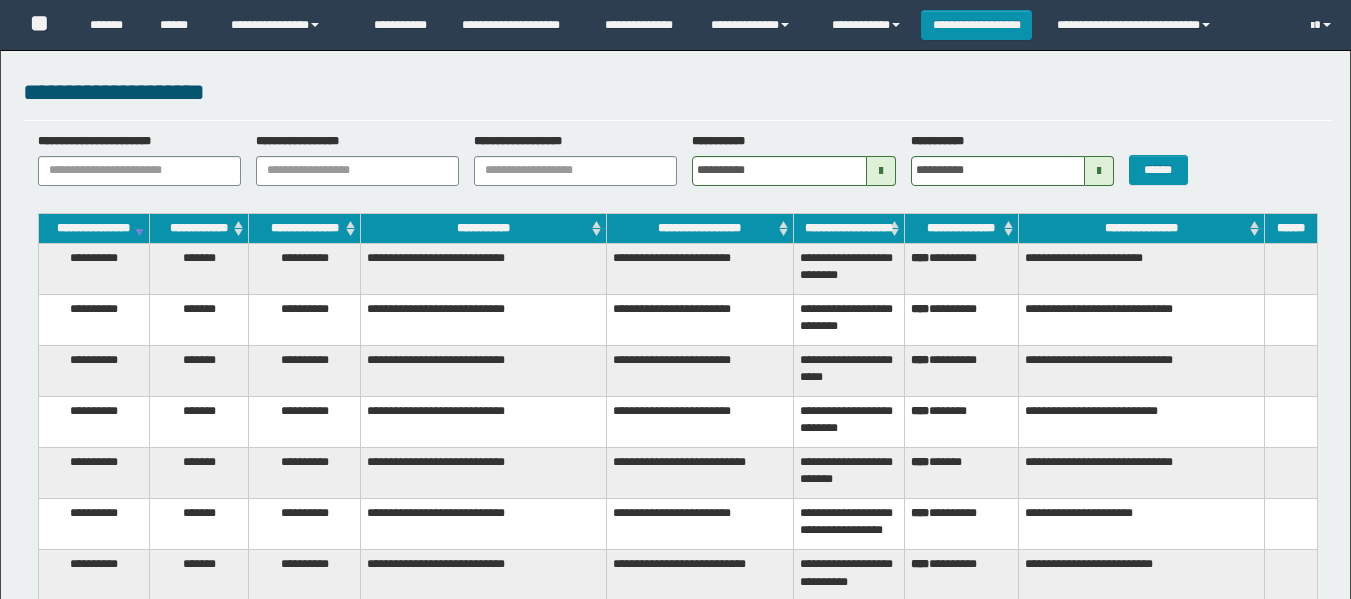 scroll, scrollTop: 100, scrollLeft: 0, axis: vertical 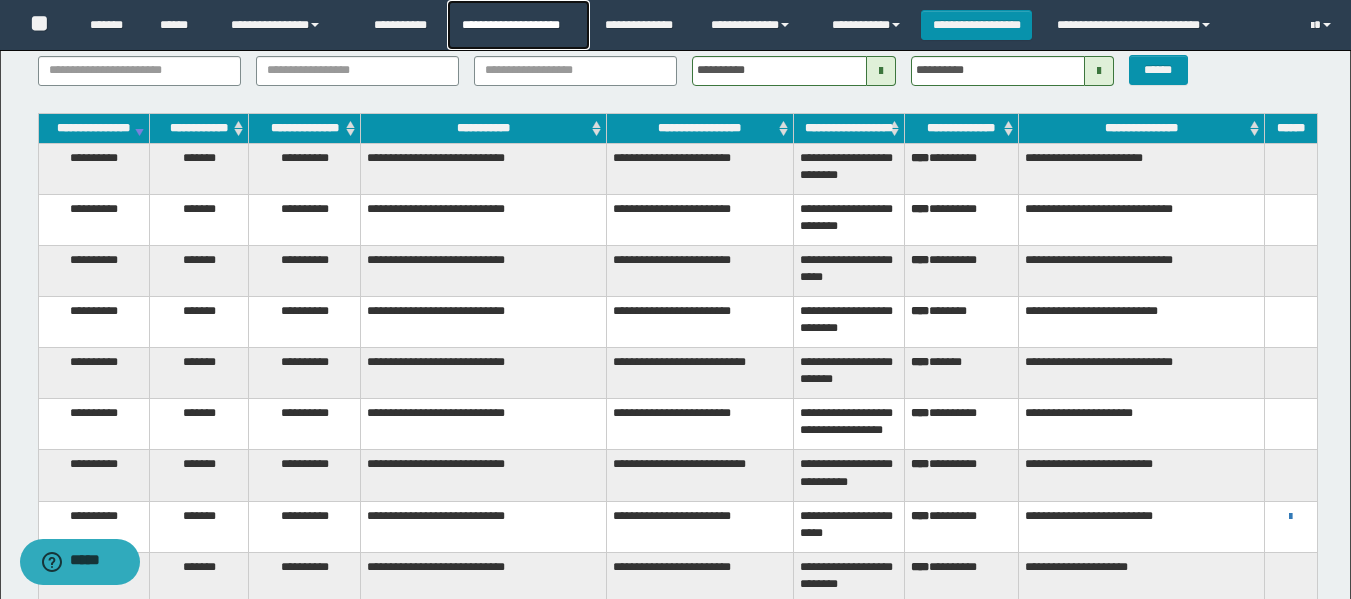 click on "**********" at bounding box center (518, 25) 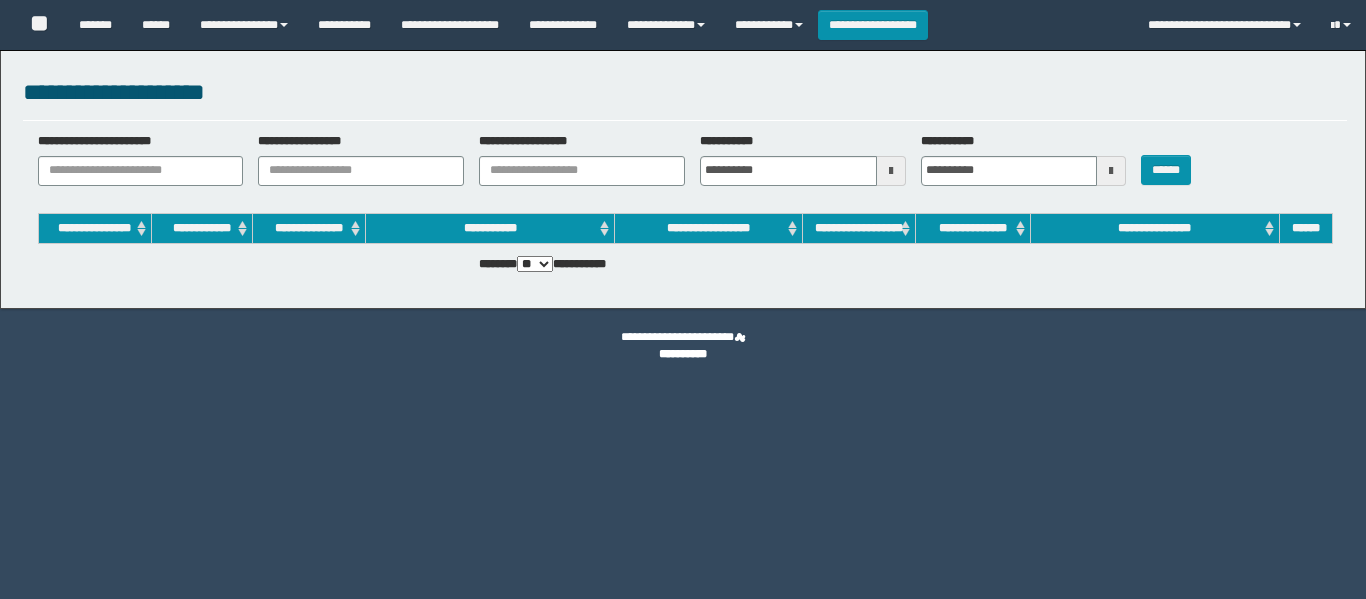 scroll, scrollTop: 0, scrollLeft: 0, axis: both 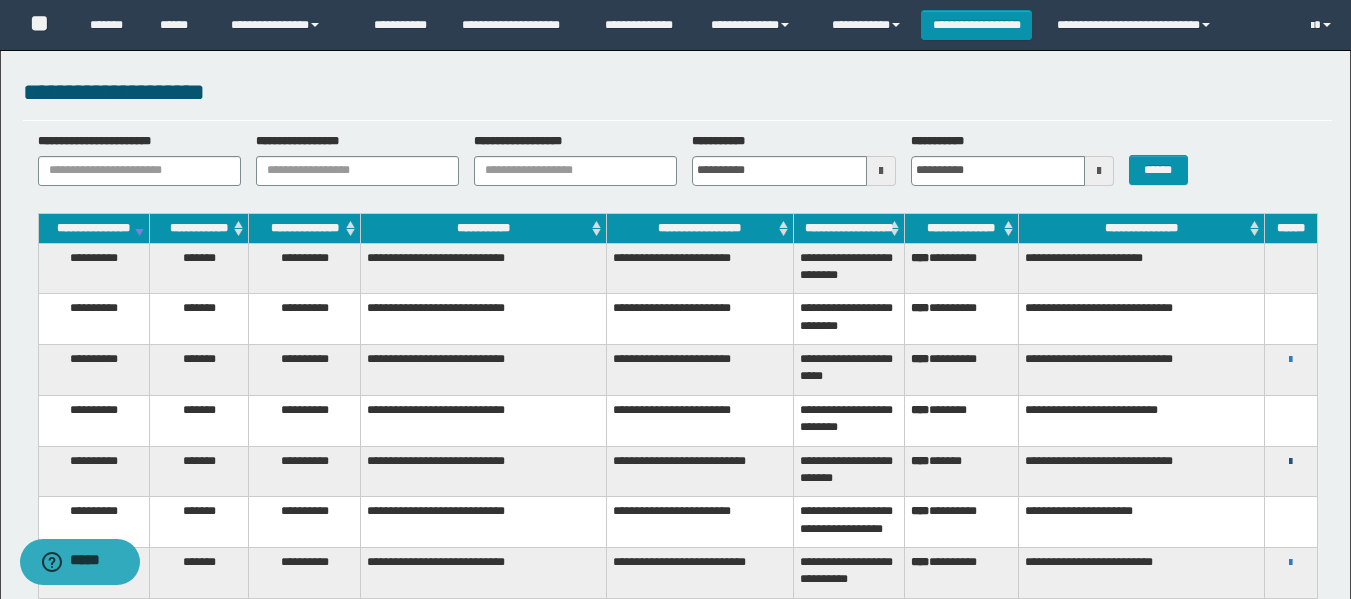 click at bounding box center (1290, 462) 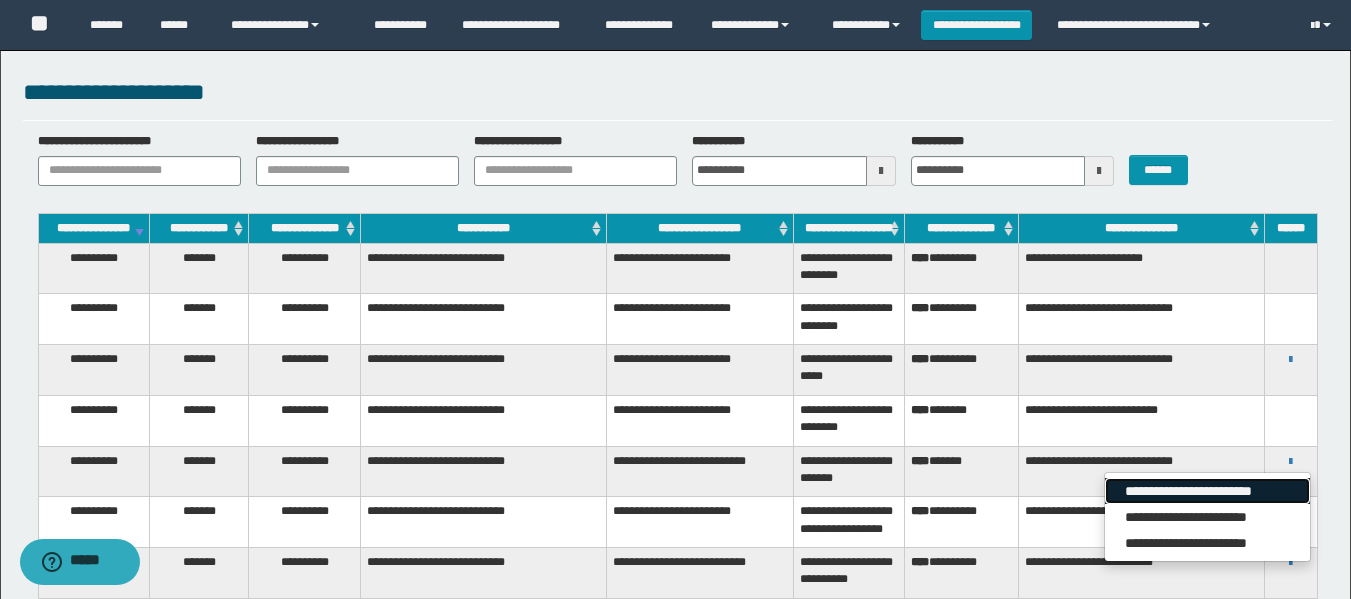 click on "**********" at bounding box center (1207, 491) 